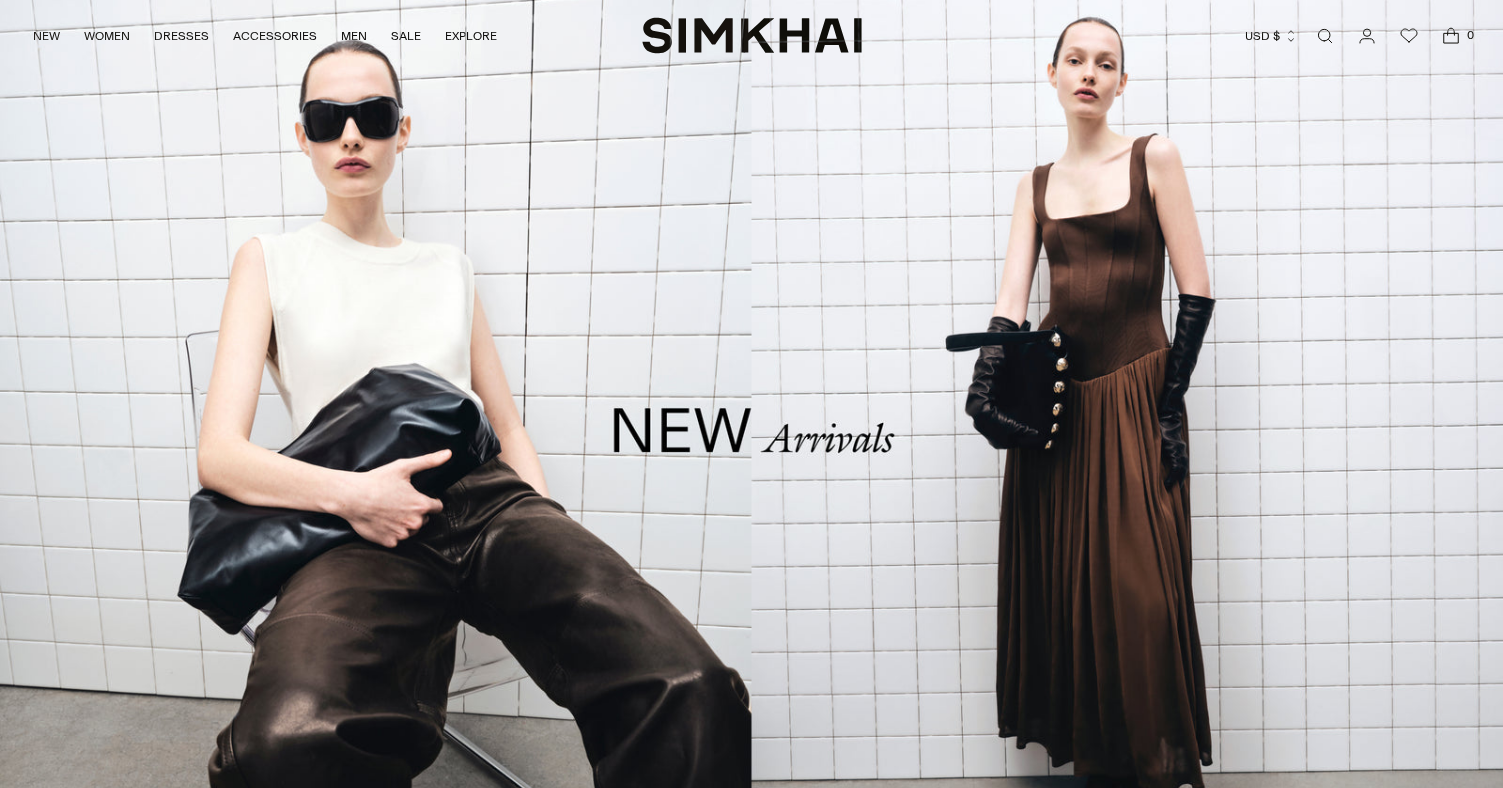 scroll, scrollTop: 0, scrollLeft: 0, axis: both 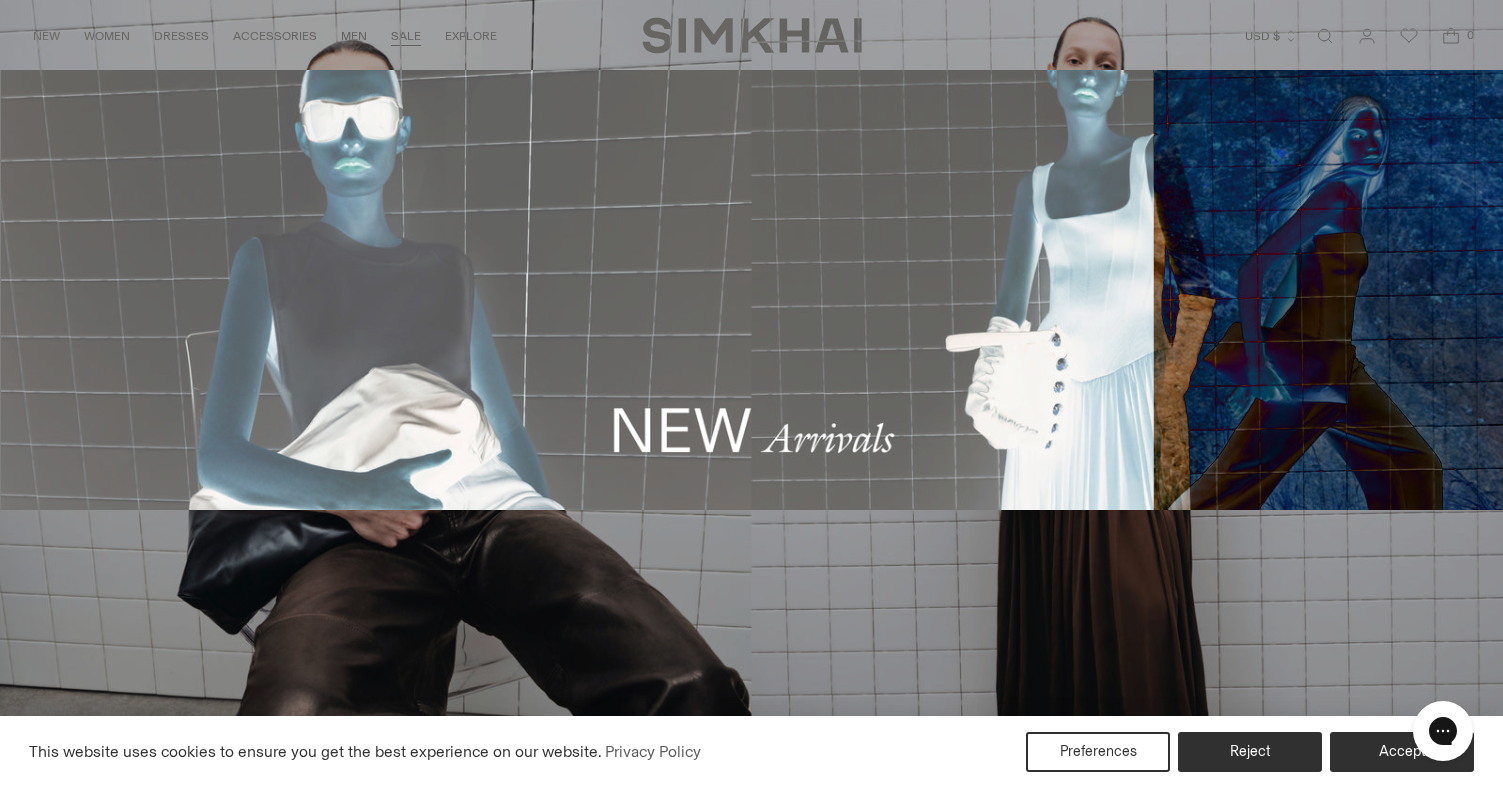 click on "SALE" at bounding box center [406, 36] 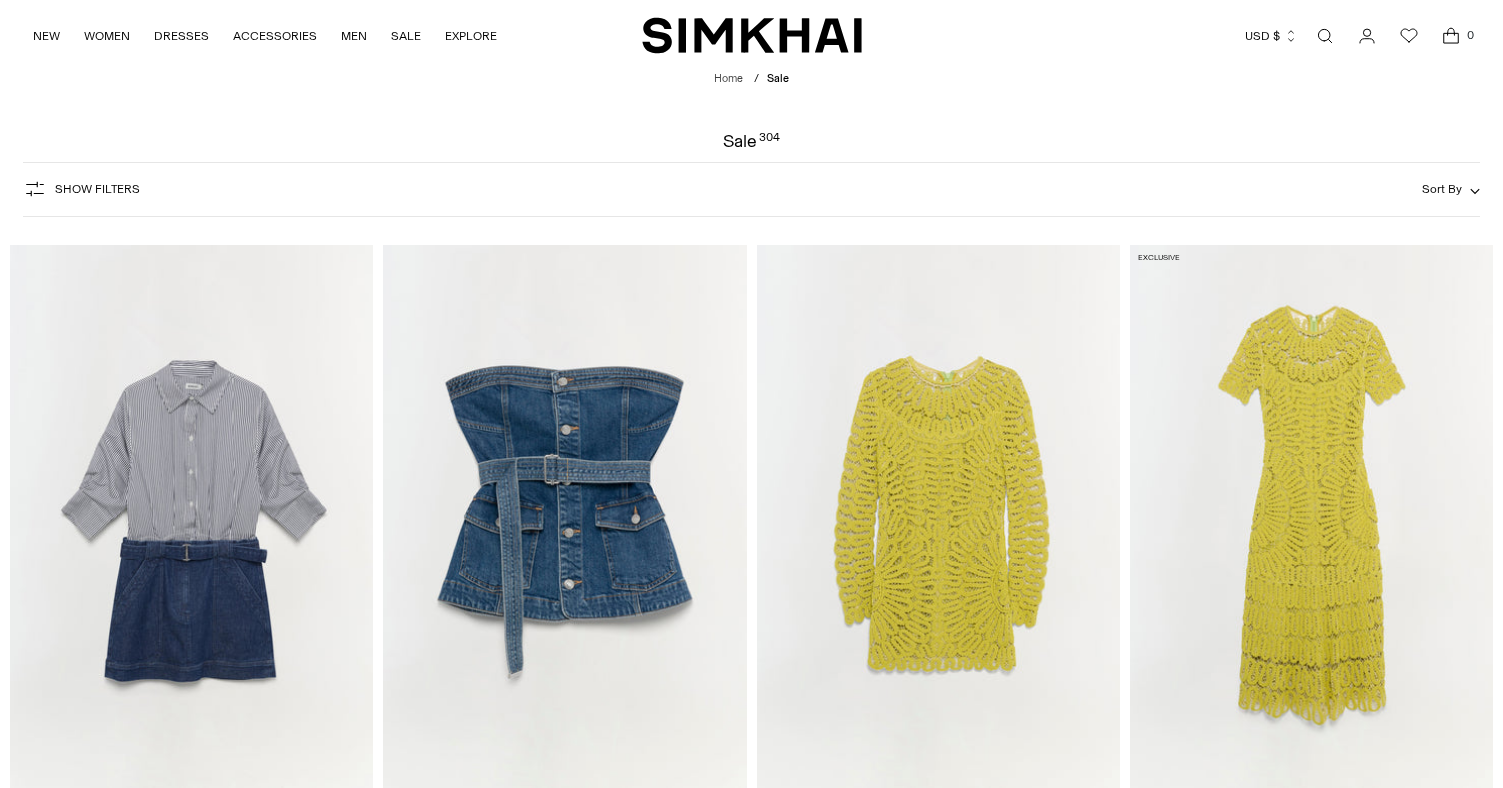 scroll, scrollTop: 0, scrollLeft: 0, axis: both 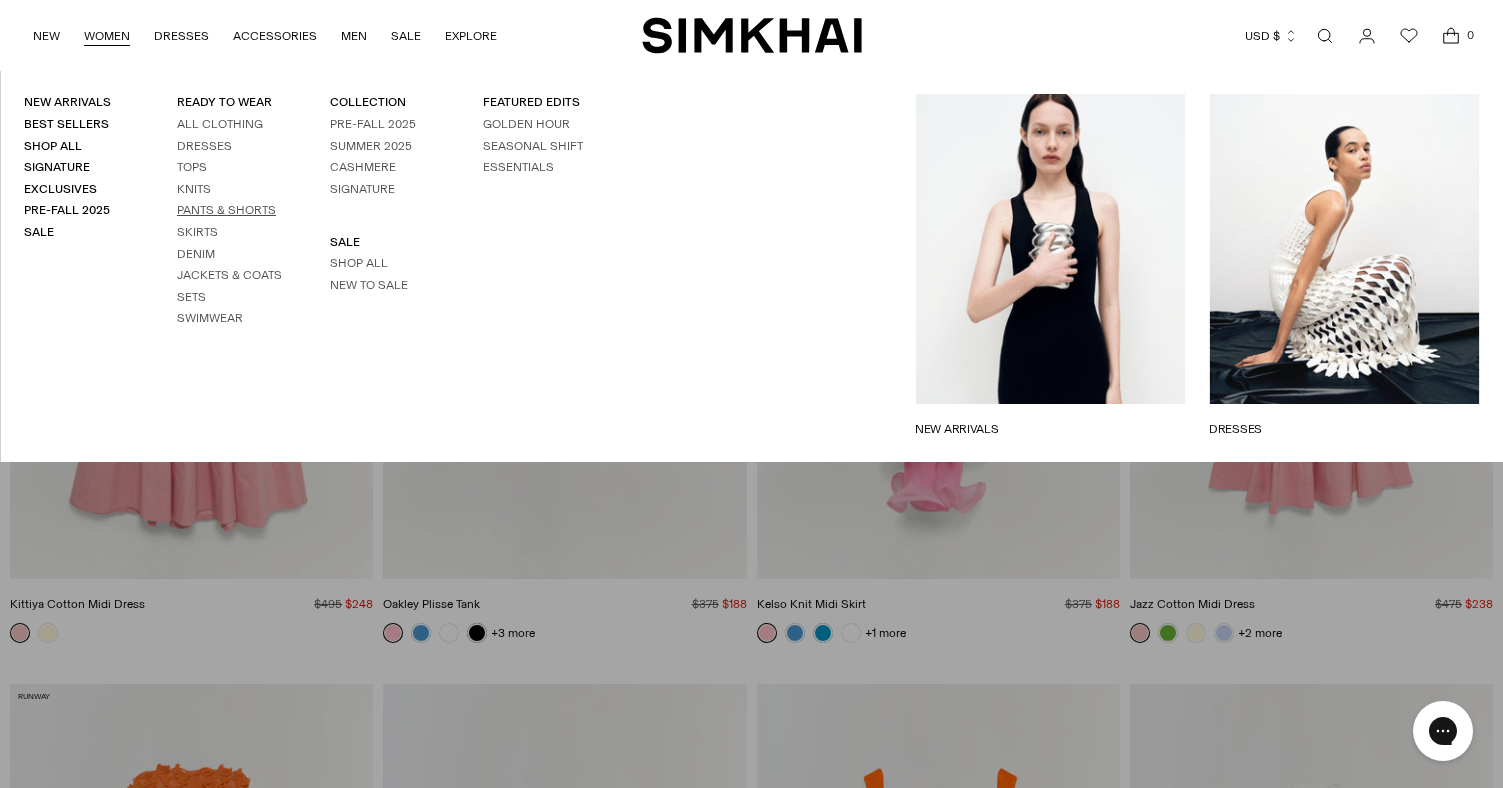 click on "Pants & Shorts" at bounding box center [226, 210] 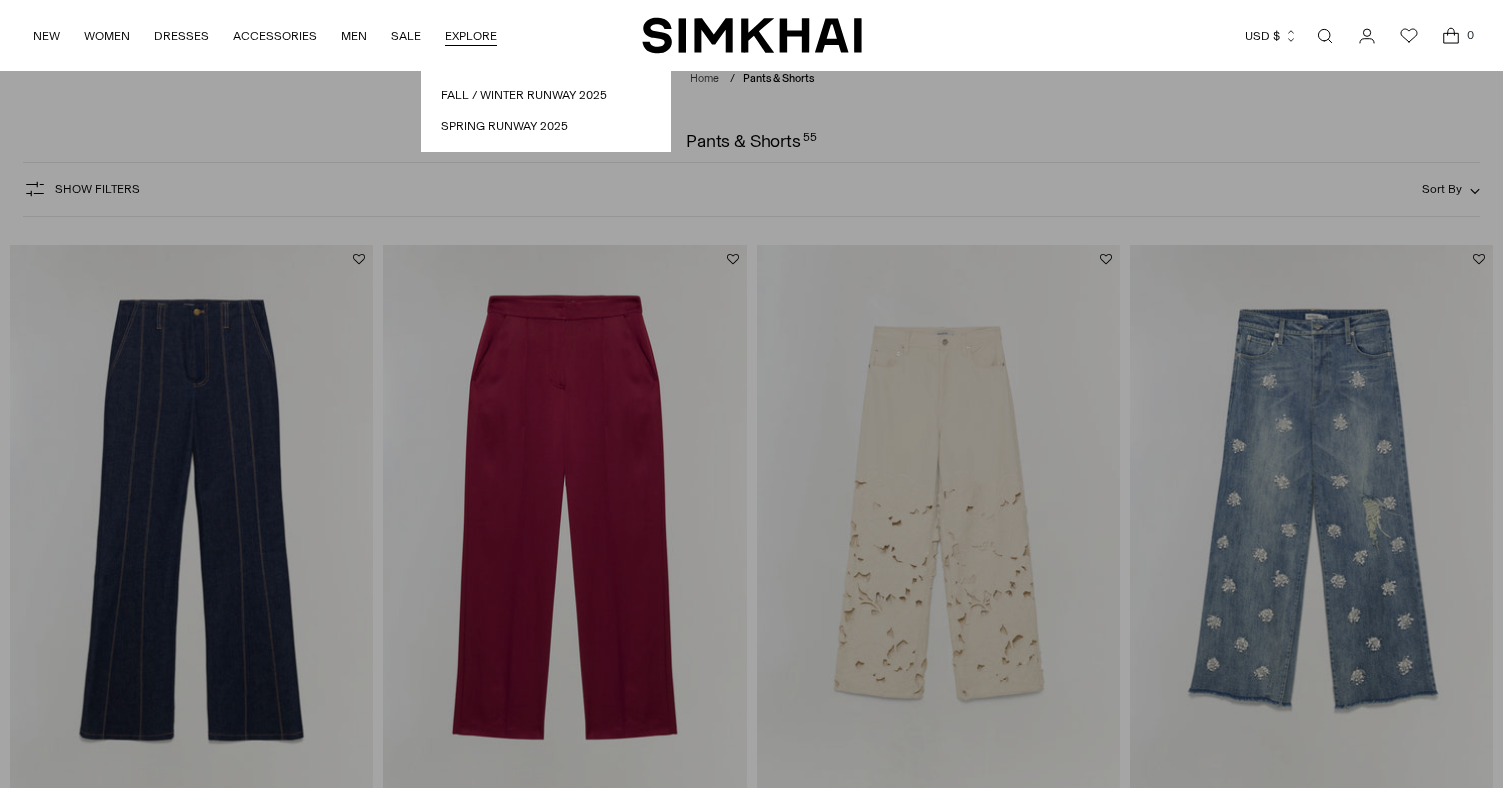 scroll, scrollTop: 60, scrollLeft: 0, axis: vertical 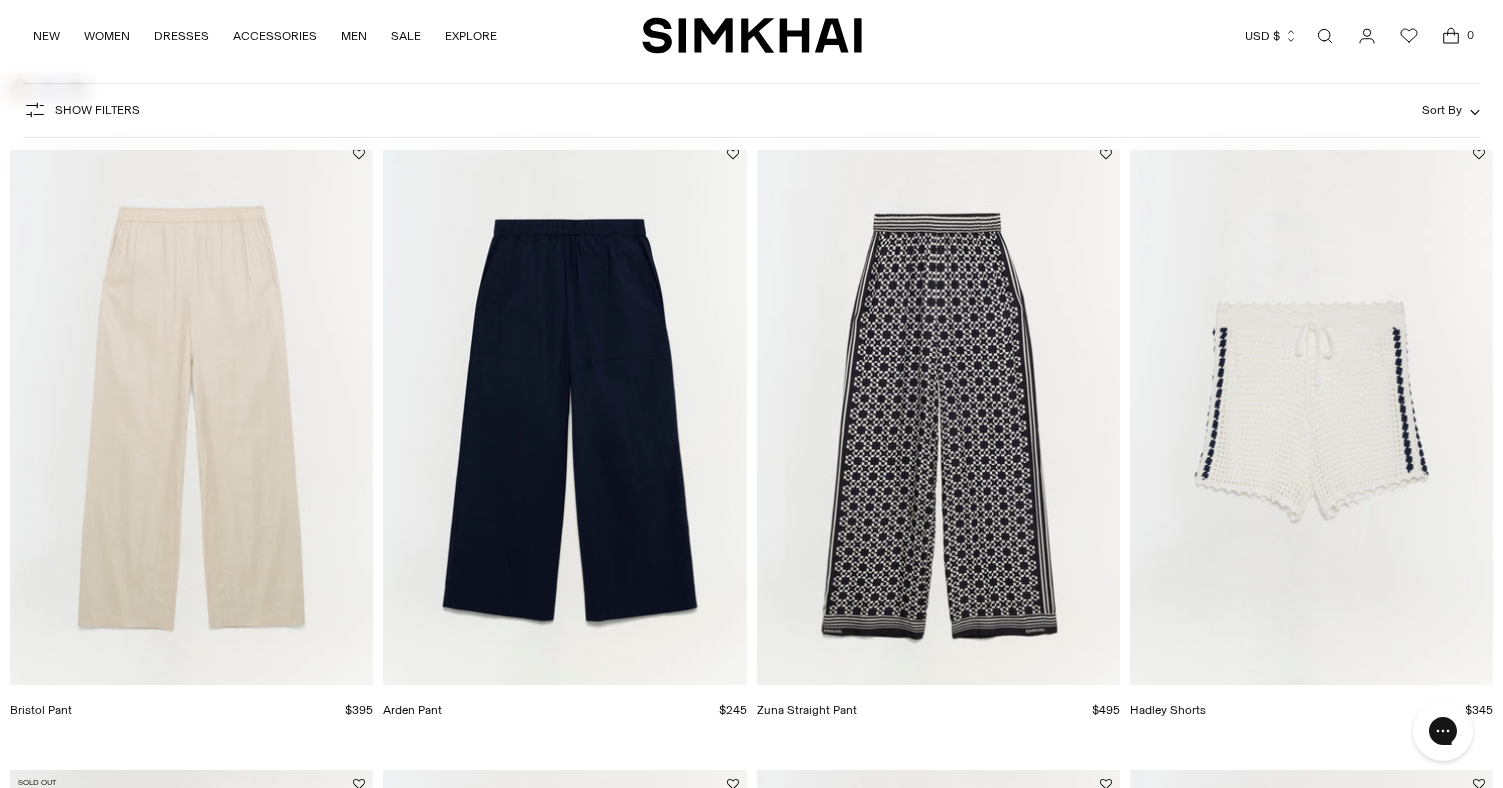 click at bounding box center [0, 0] 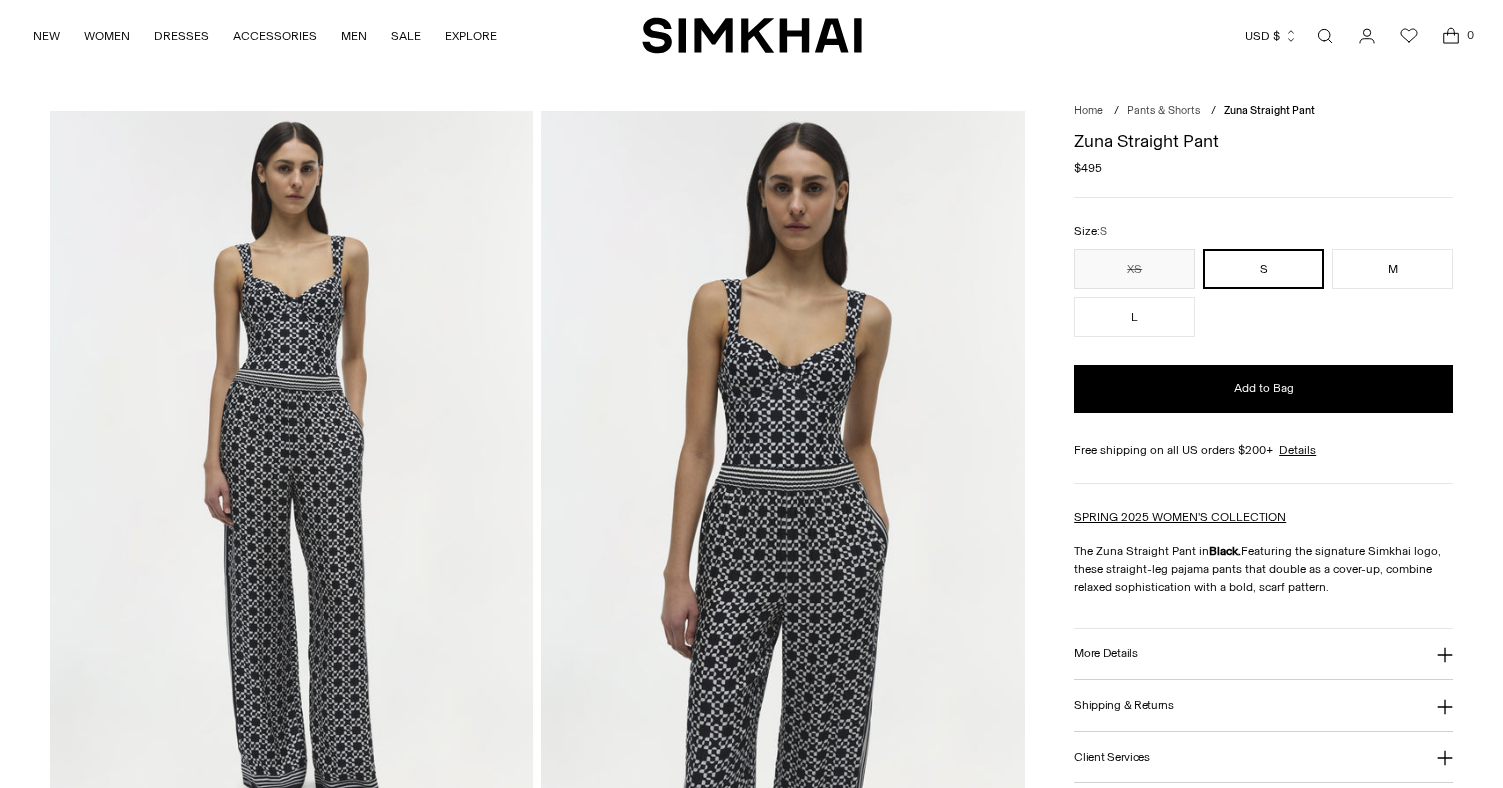scroll, scrollTop: 0, scrollLeft: 0, axis: both 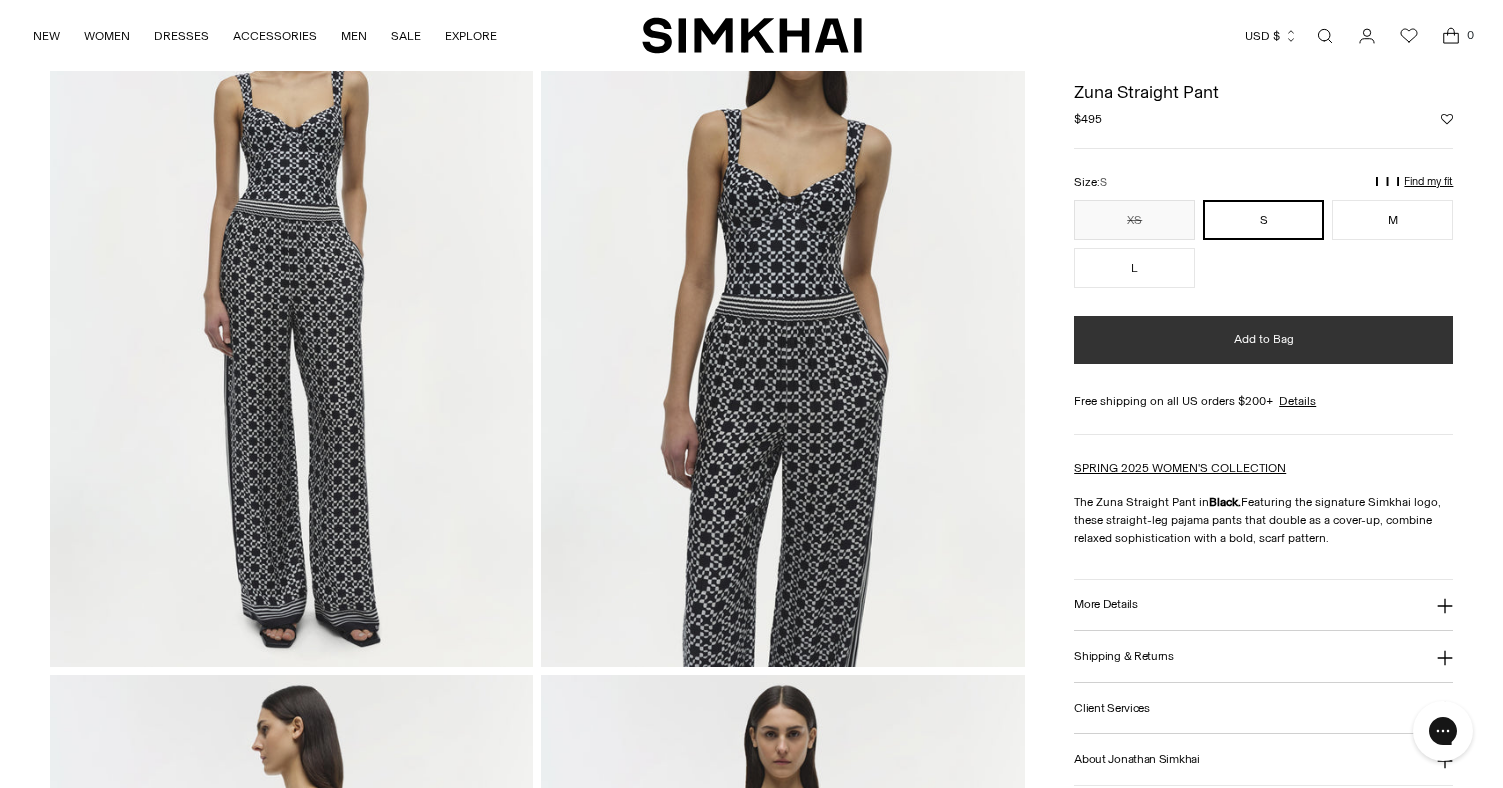click on "Add to Bag" at bounding box center [1264, 339] 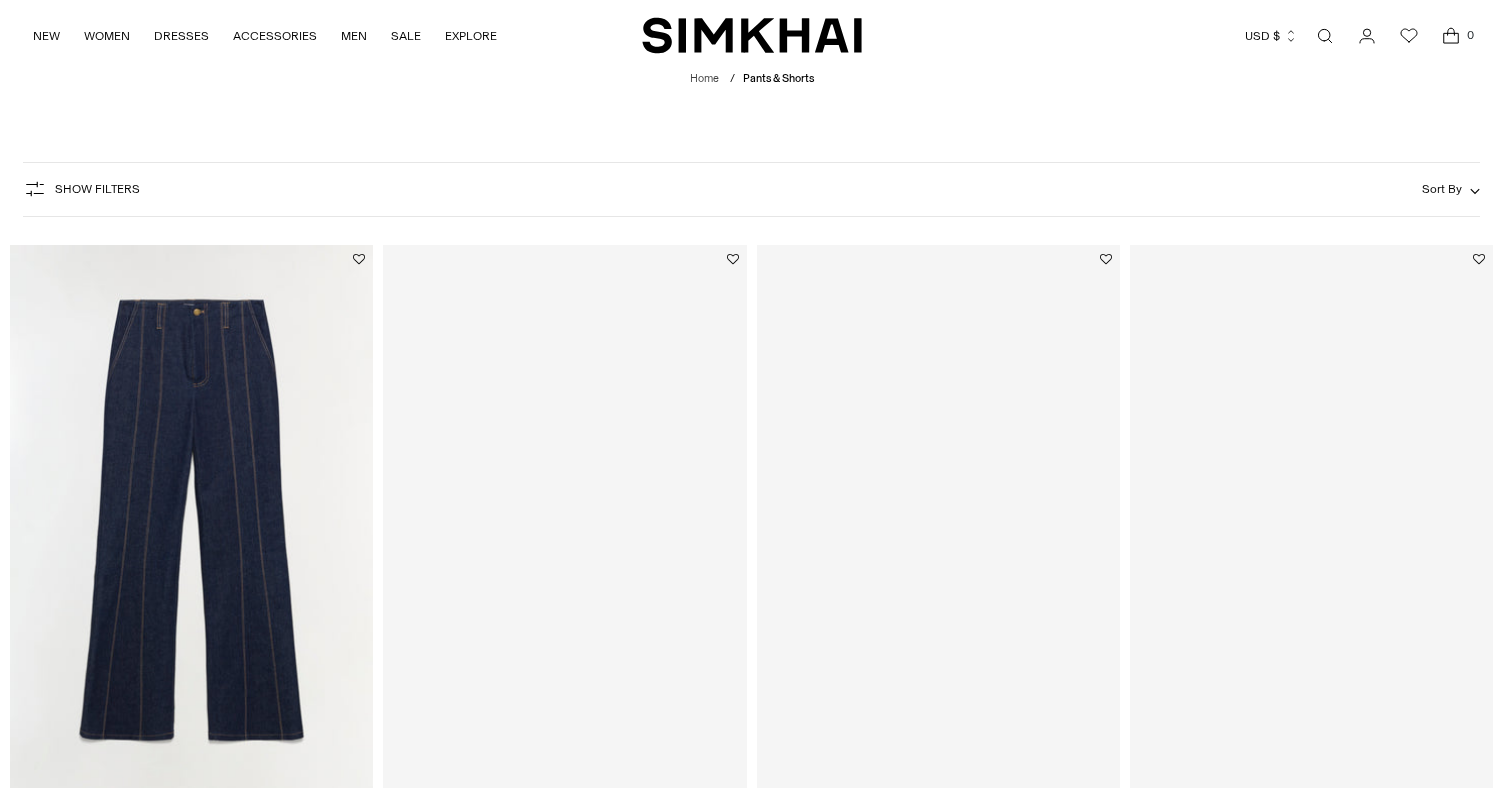 scroll, scrollTop: 2704, scrollLeft: 0, axis: vertical 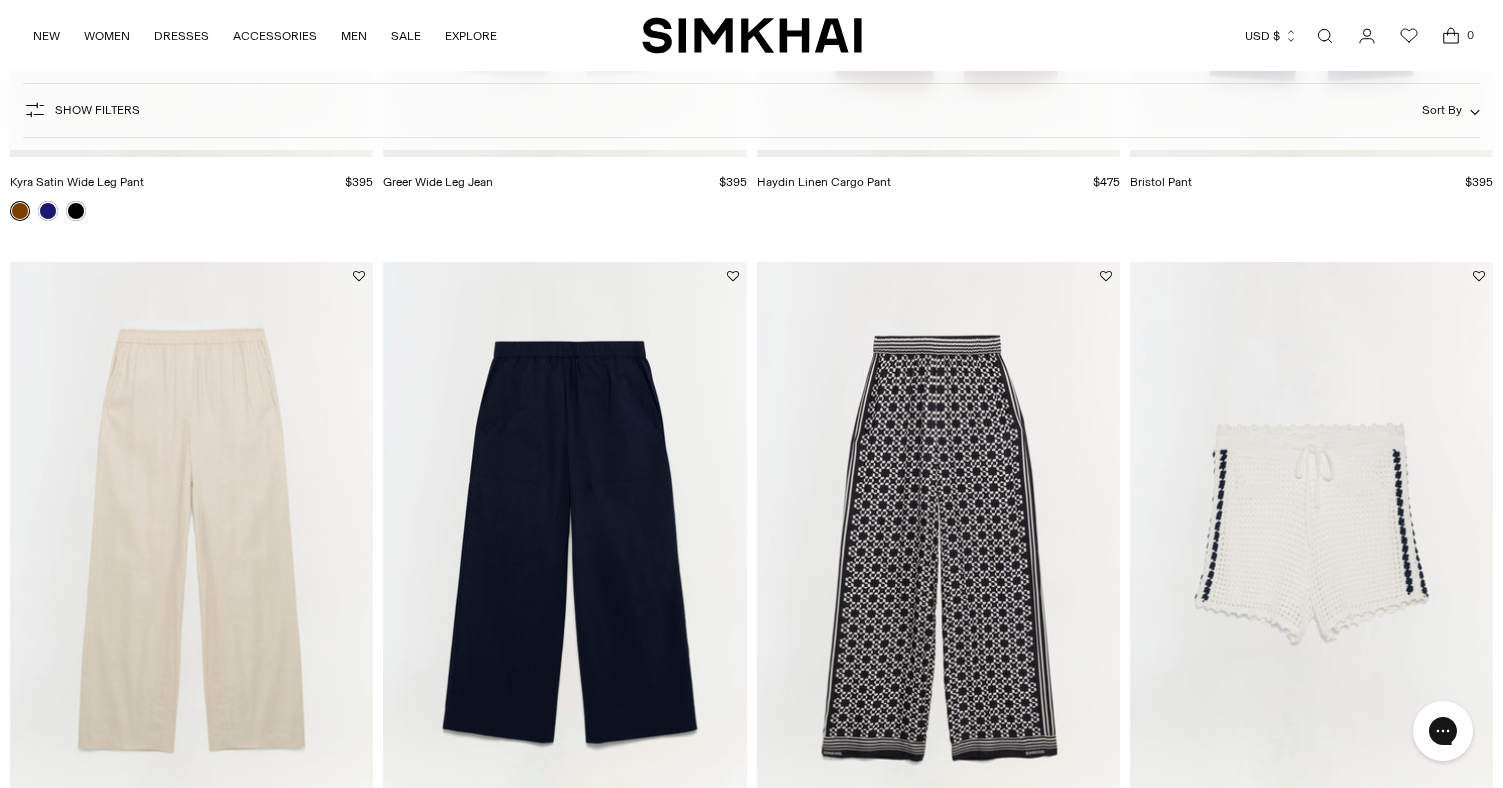 click at bounding box center [0, 0] 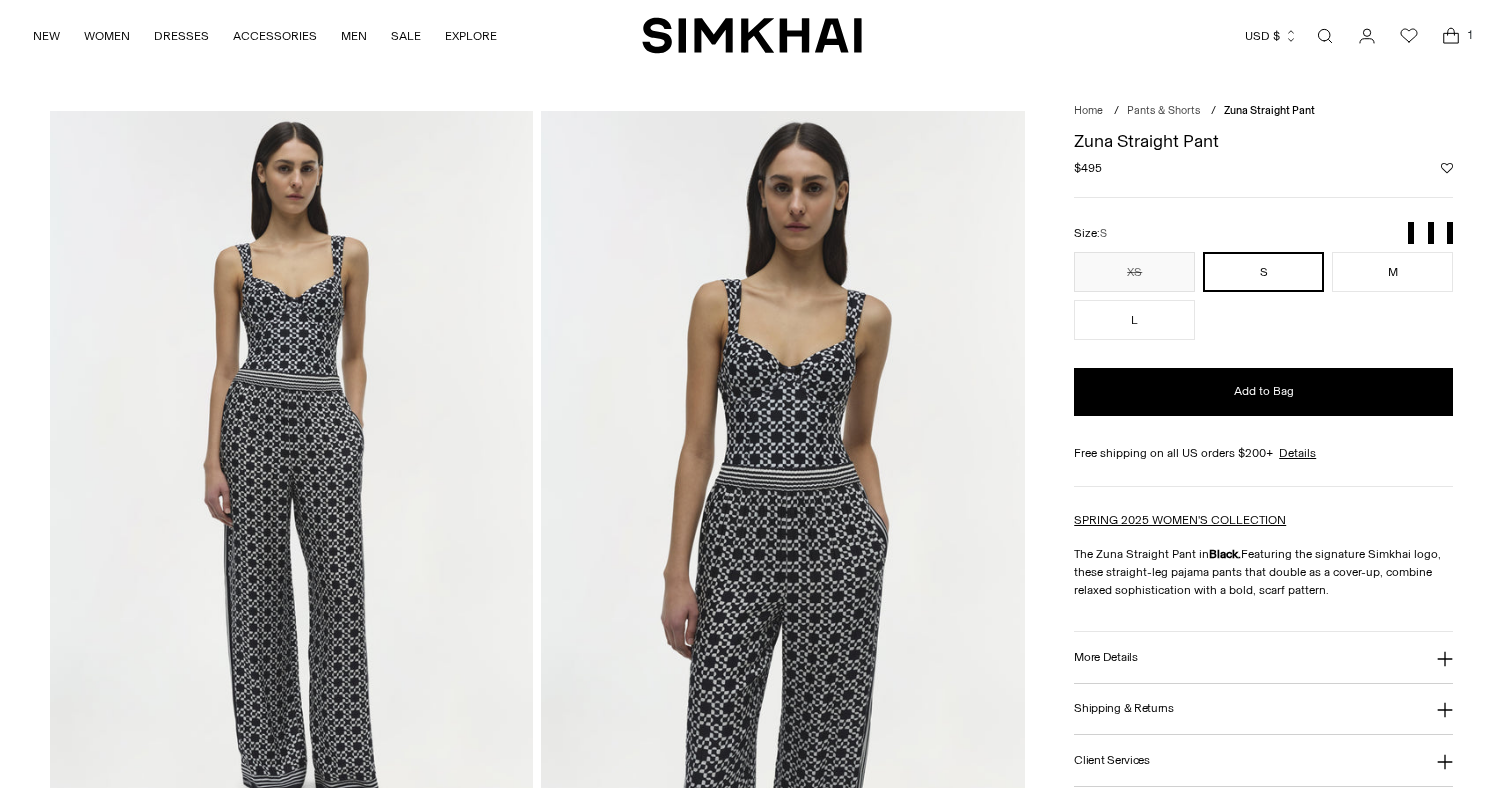scroll, scrollTop: 0, scrollLeft: 0, axis: both 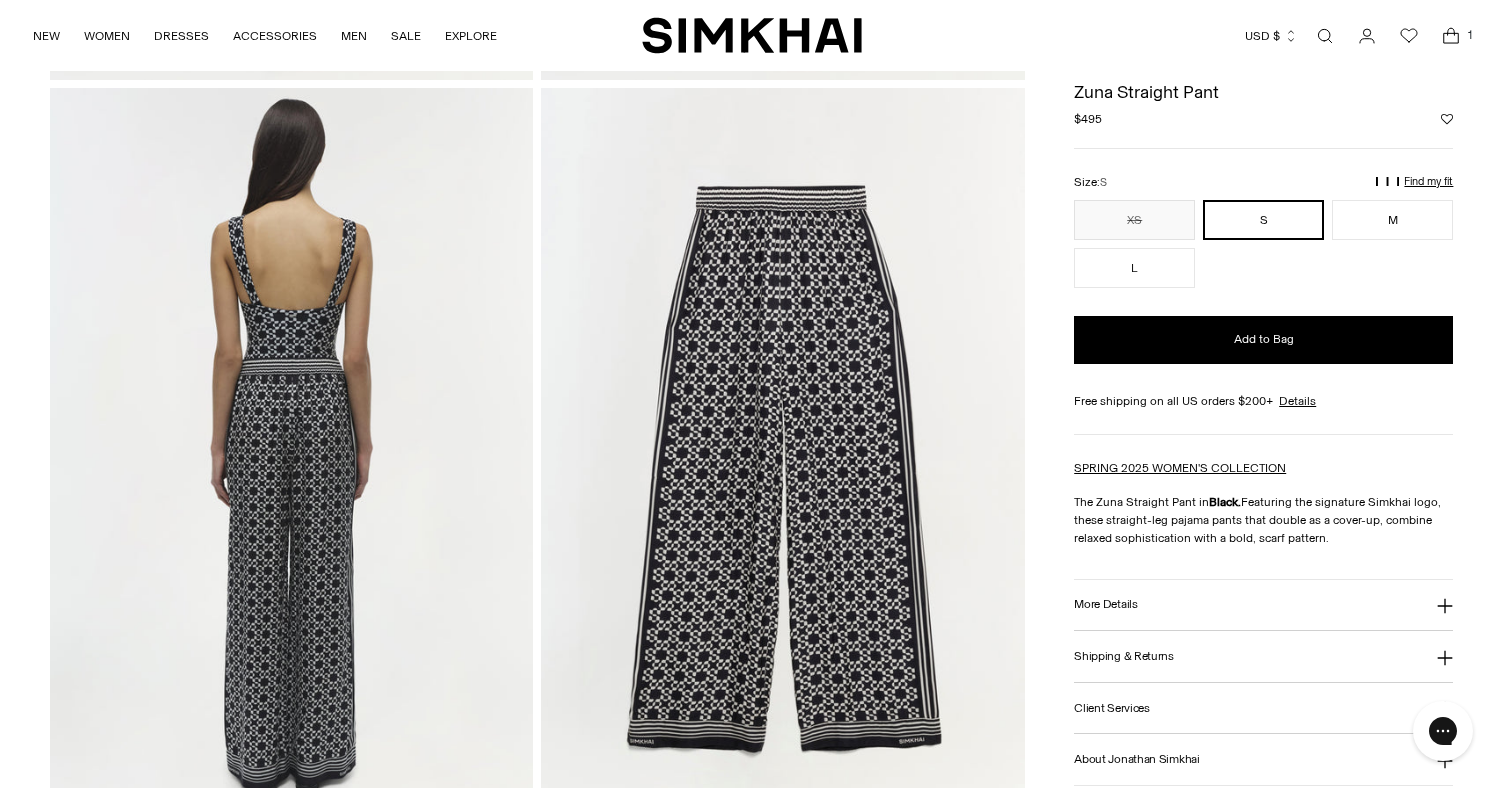 click on "More Details" at bounding box center [1263, 605] 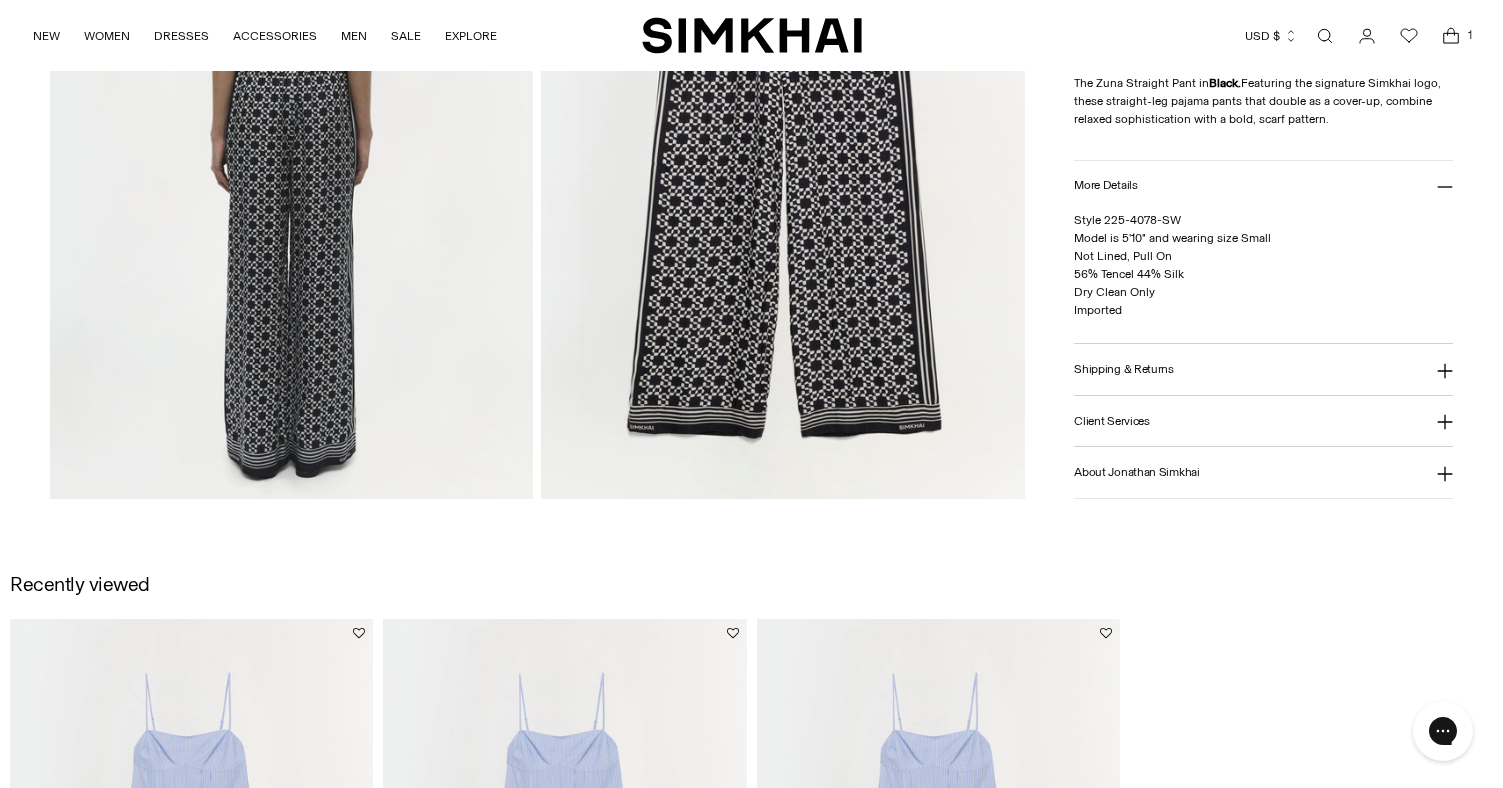 scroll, scrollTop: 1784, scrollLeft: 0, axis: vertical 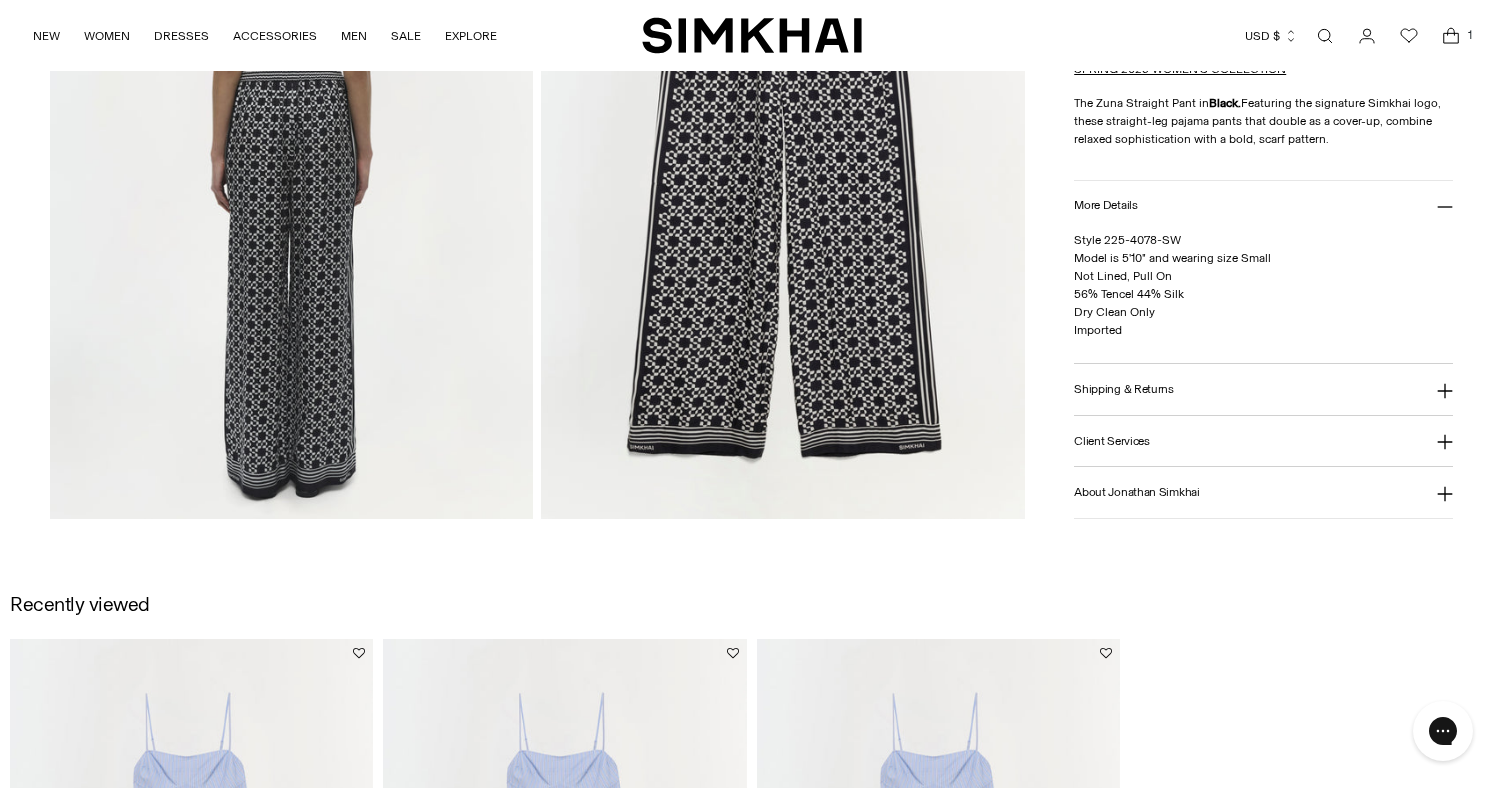 click on "Shipping & Returns" at bounding box center (1124, 389) 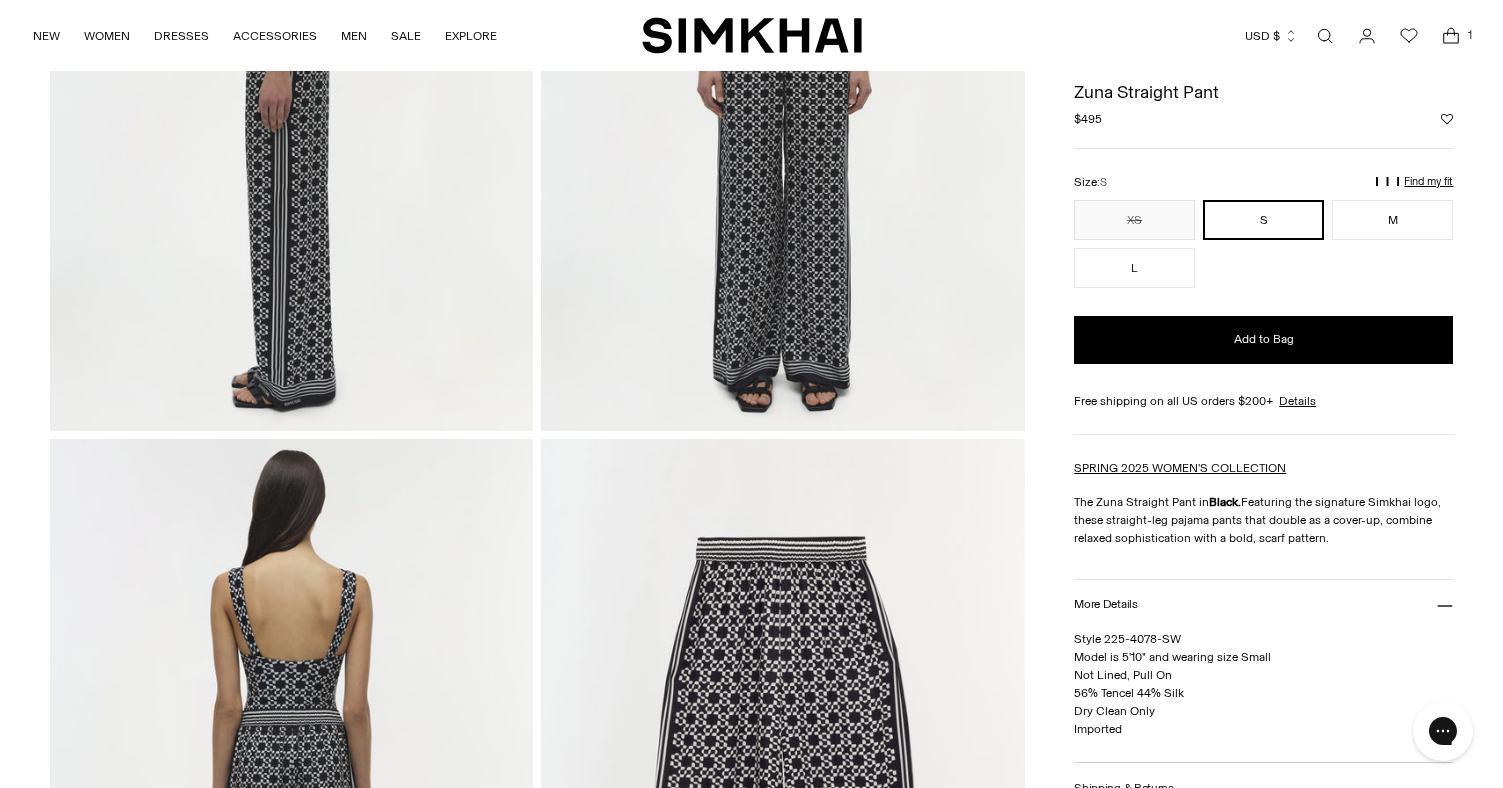 scroll, scrollTop: 928, scrollLeft: 0, axis: vertical 